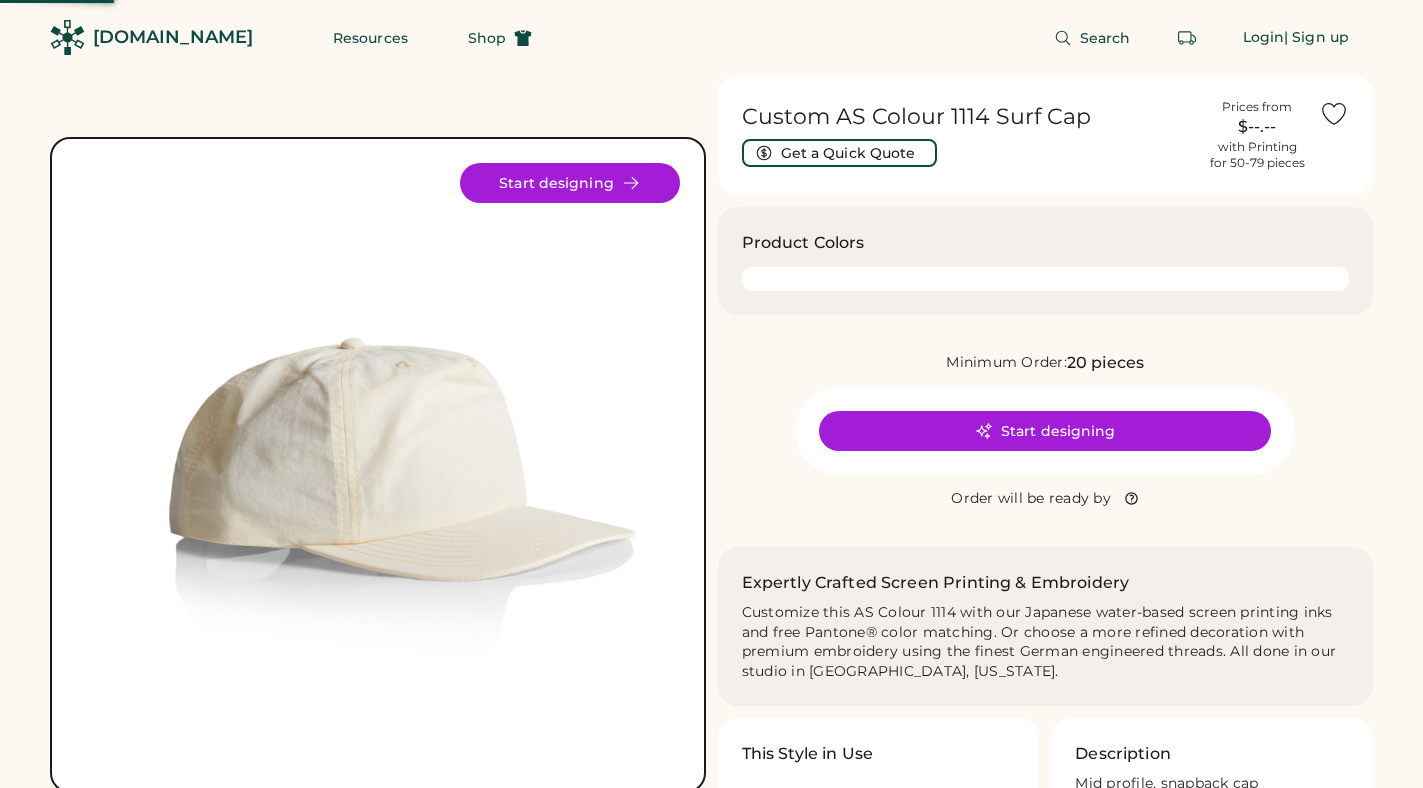 scroll, scrollTop: 0, scrollLeft: 0, axis: both 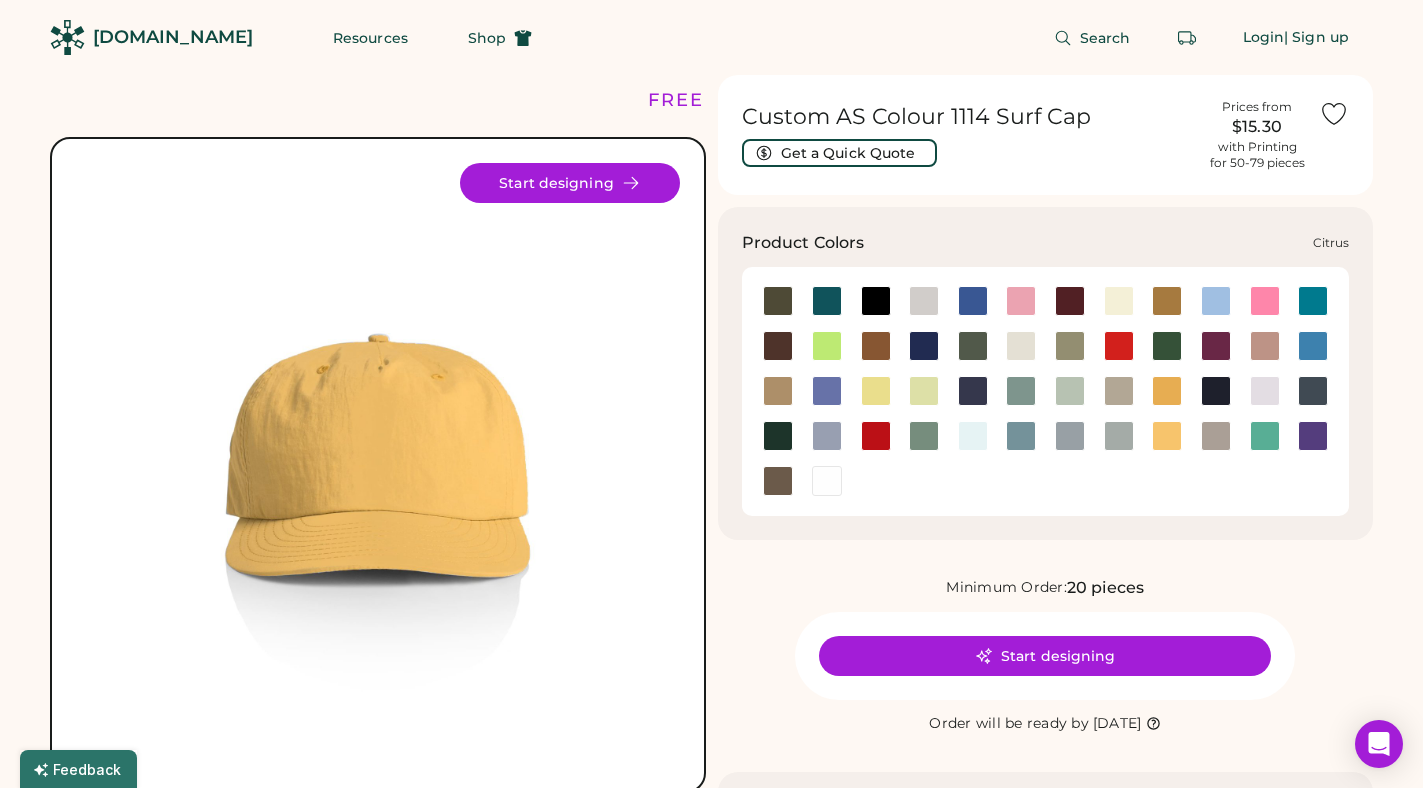 click at bounding box center (827, 346) 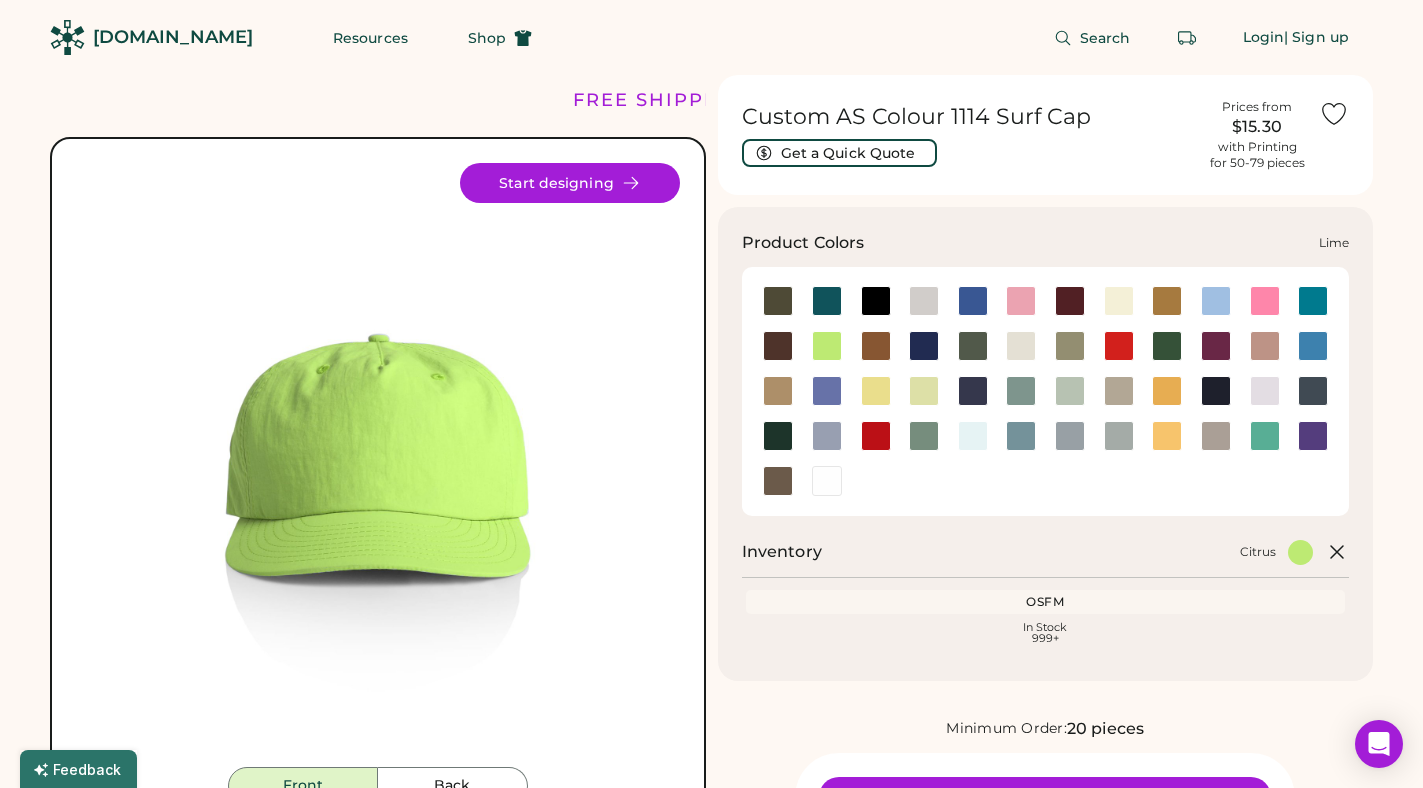 click at bounding box center (924, 391) 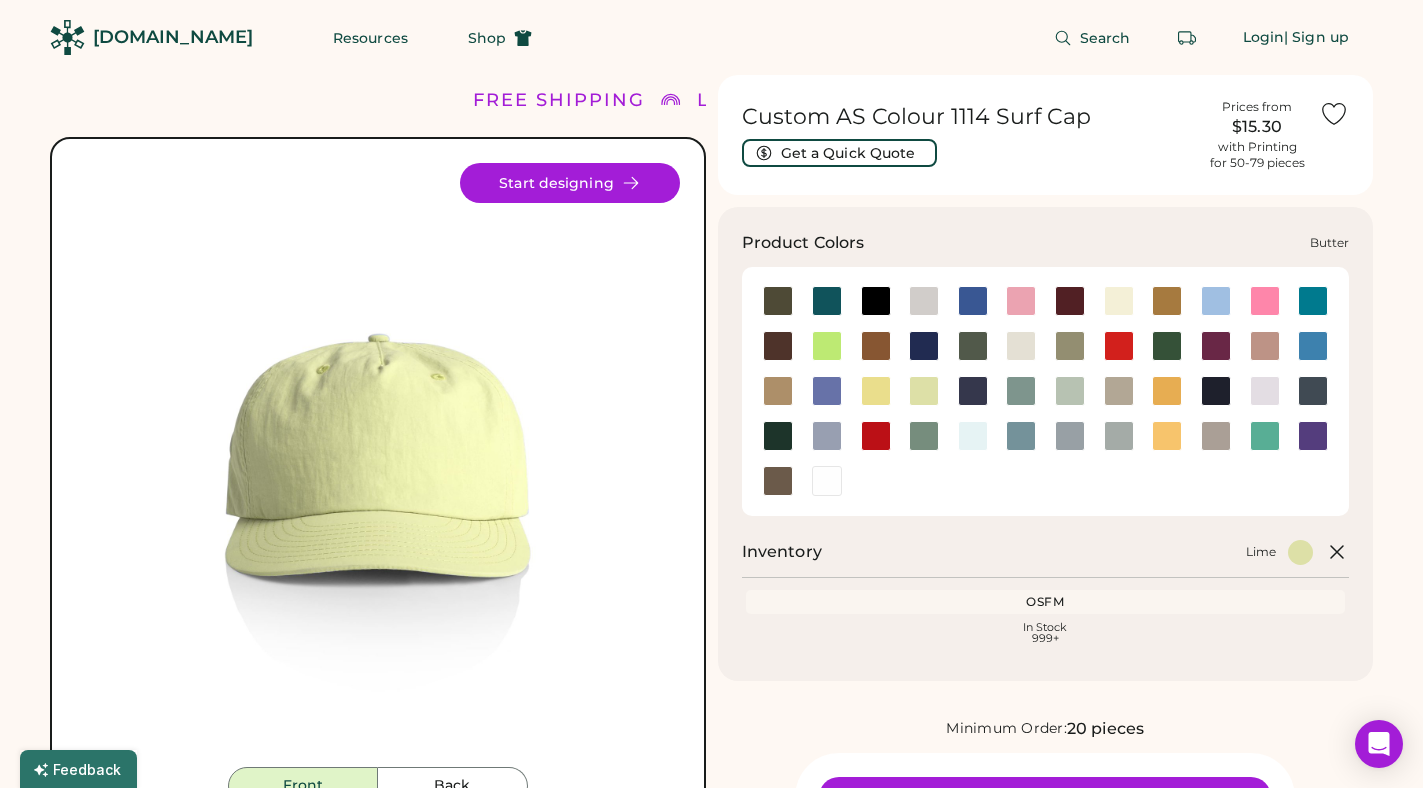 click at bounding box center [1119, 301] 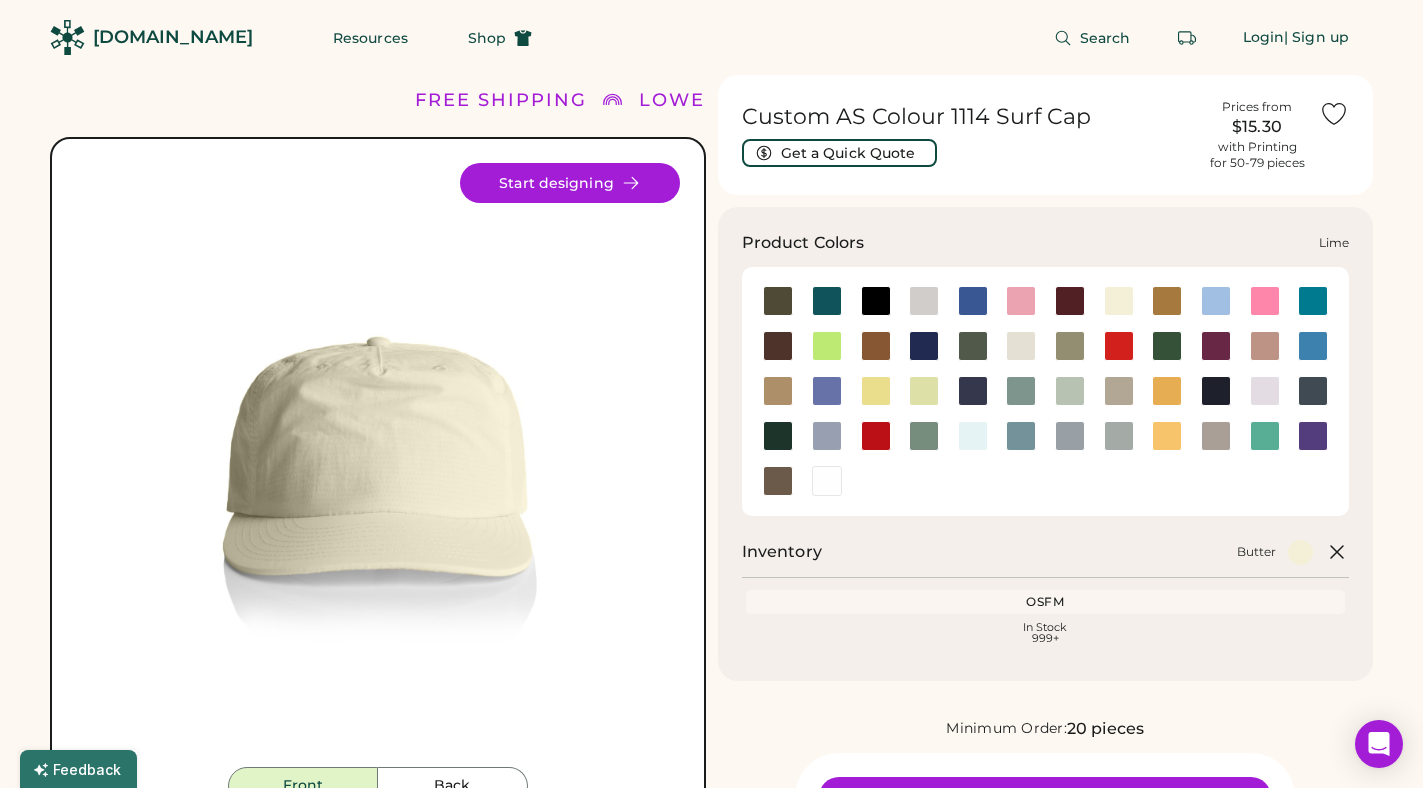 click at bounding box center [924, 391] 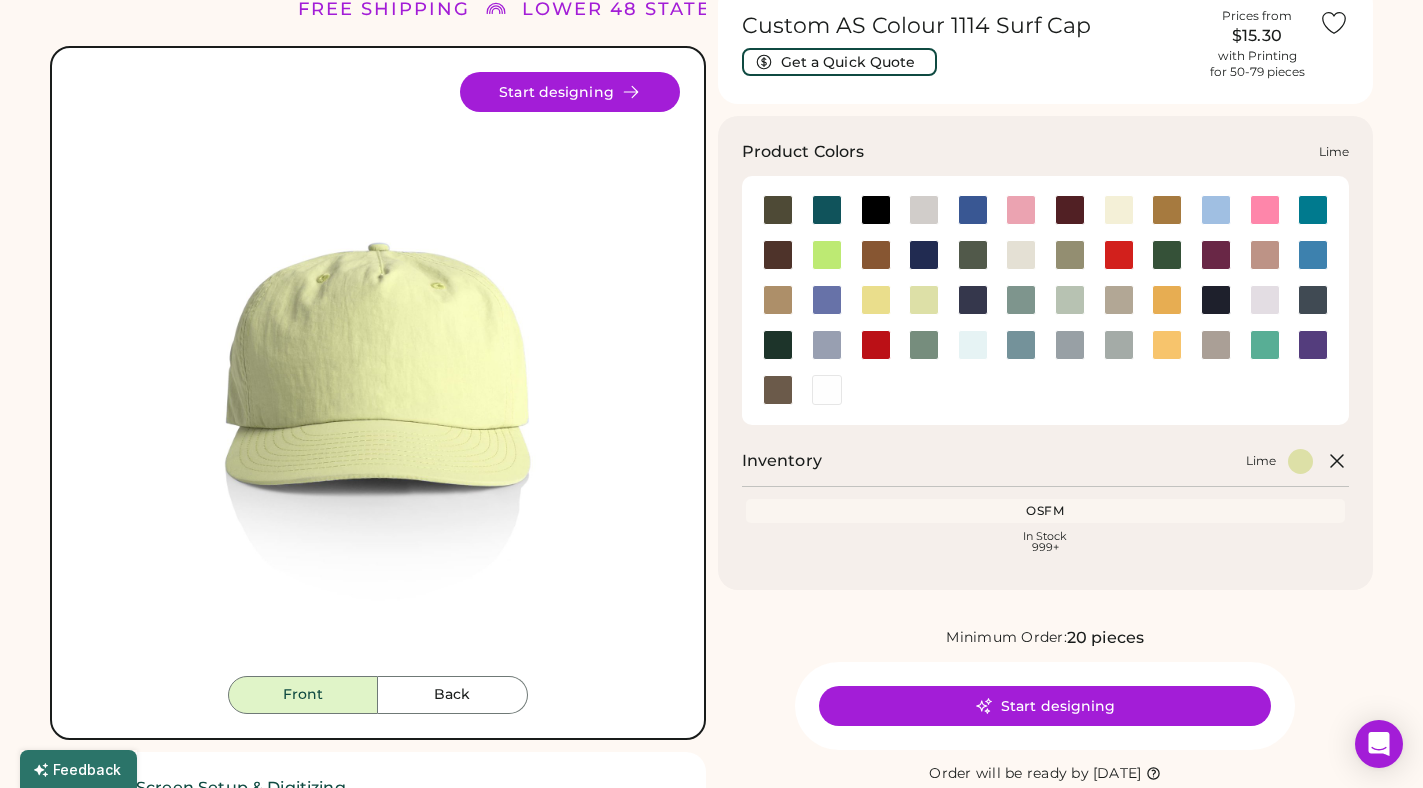 scroll, scrollTop: 88, scrollLeft: 0, axis: vertical 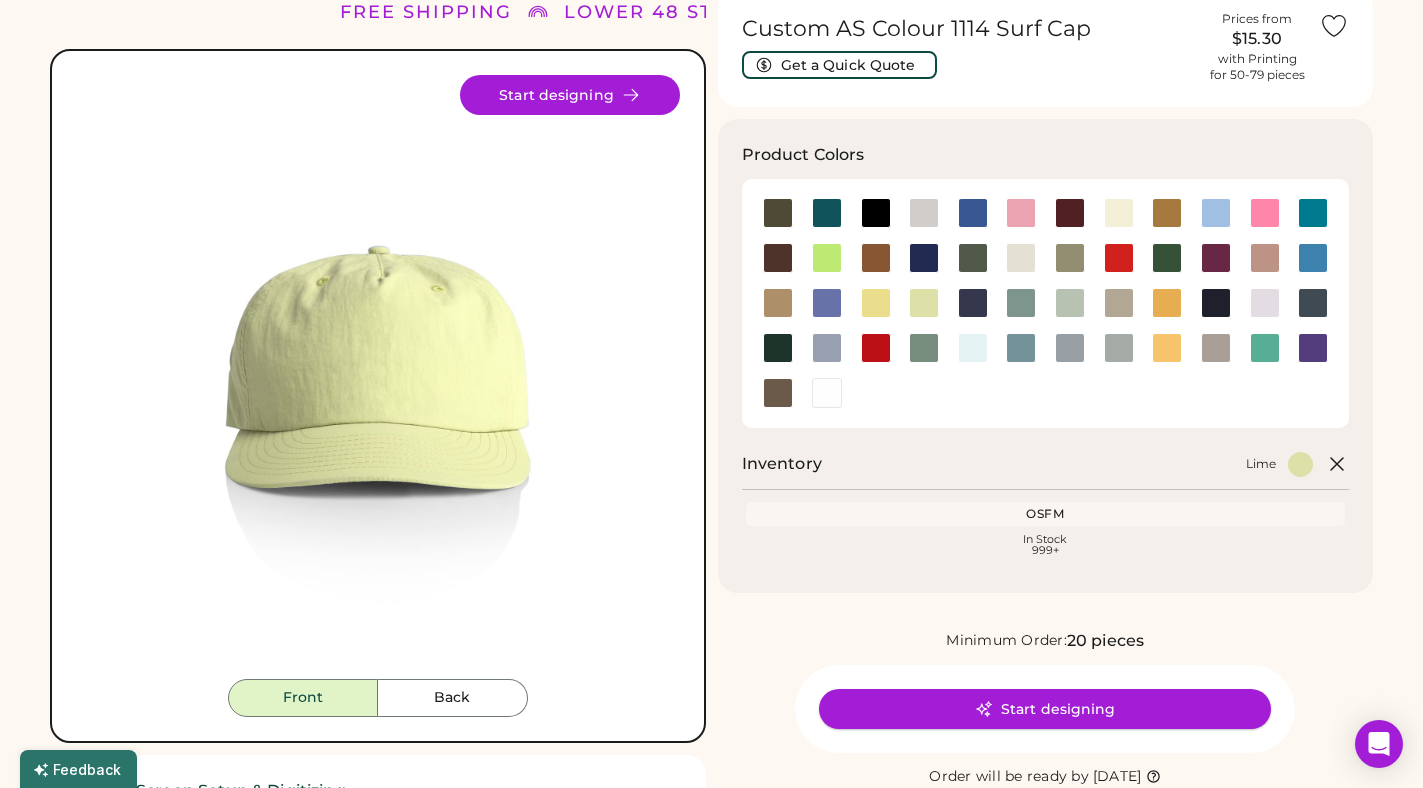 click on "Start designing" at bounding box center (1045, 709) 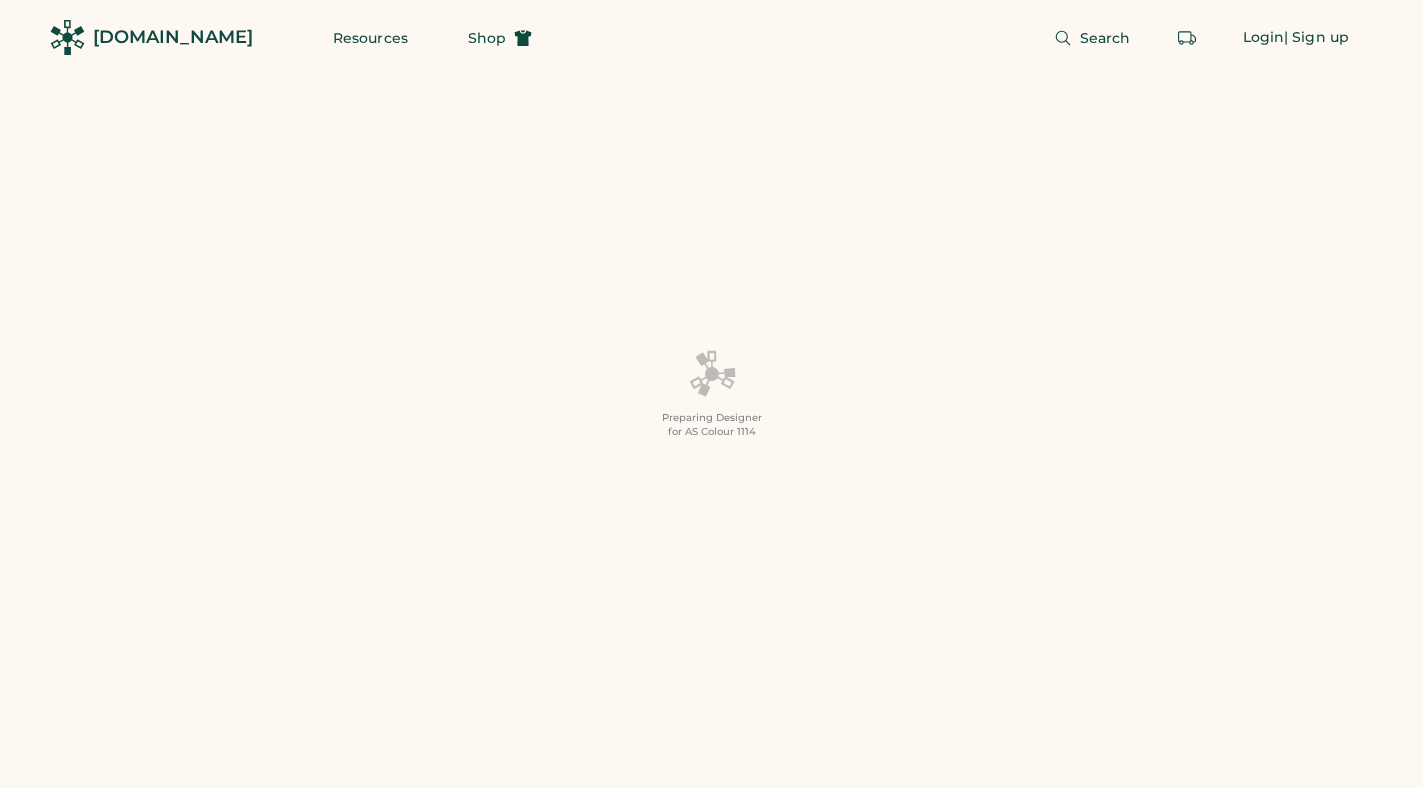 scroll, scrollTop: 0, scrollLeft: 0, axis: both 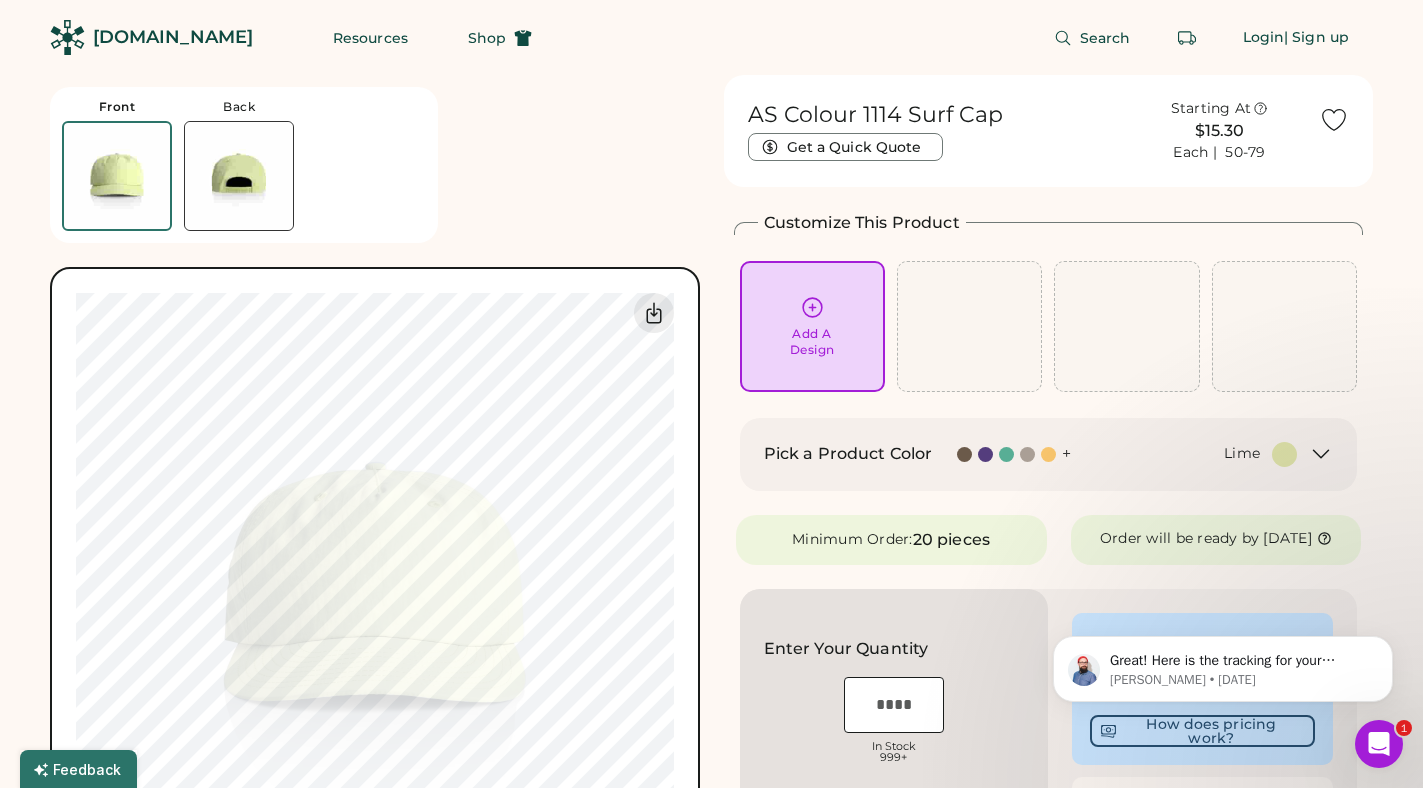 click on "Add A
Design" at bounding box center (812, 326) 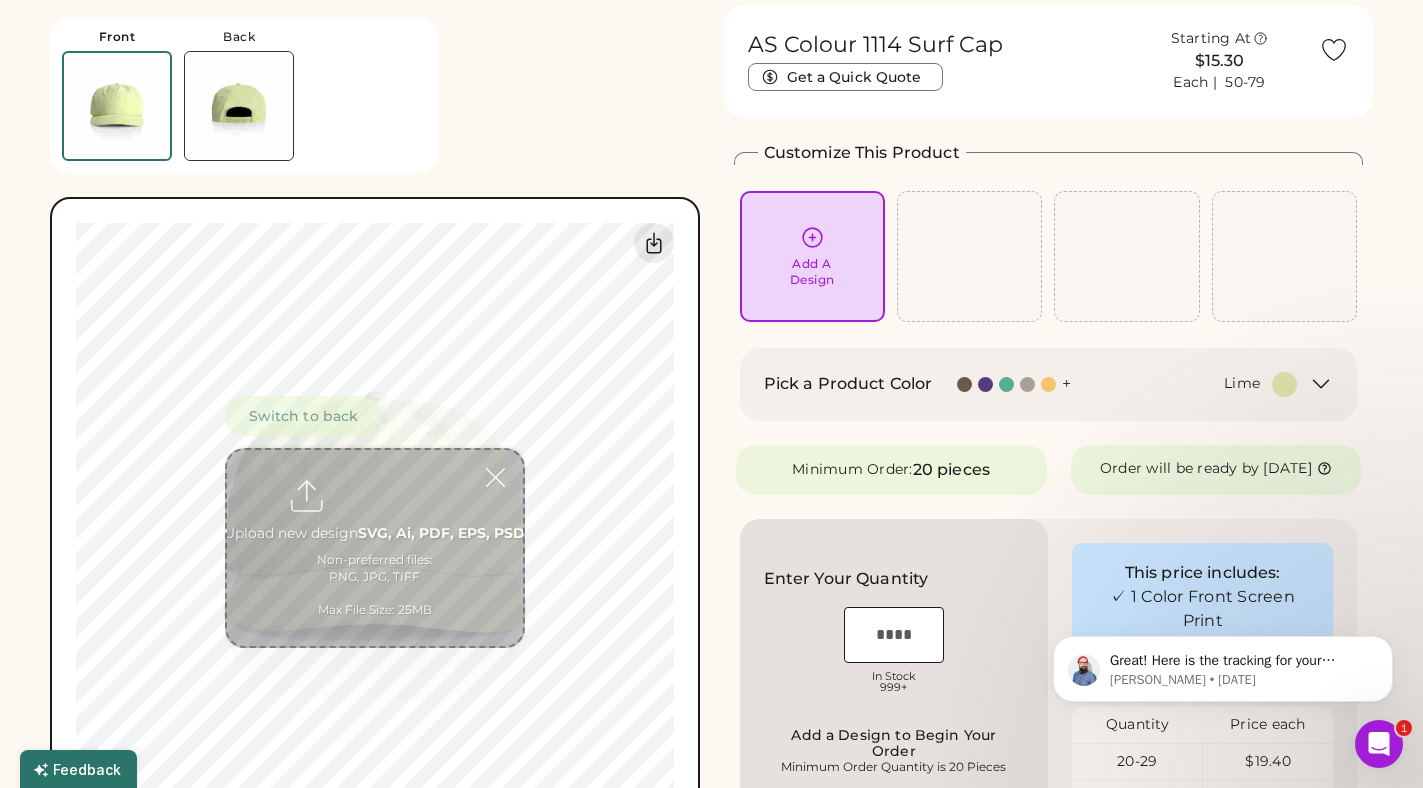 scroll, scrollTop: 75, scrollLeft: 0, axis: vertical 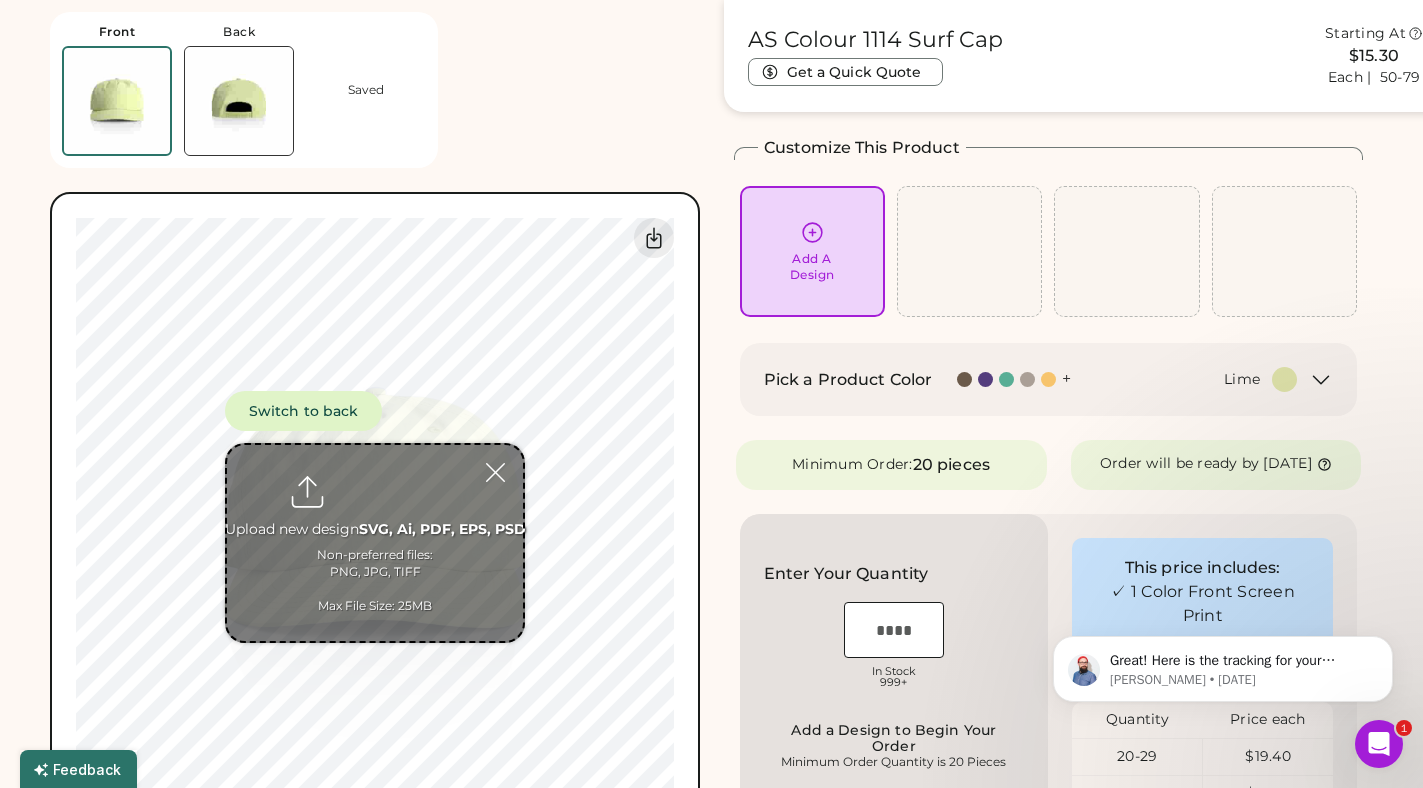 click at bounding box center [375, 543] 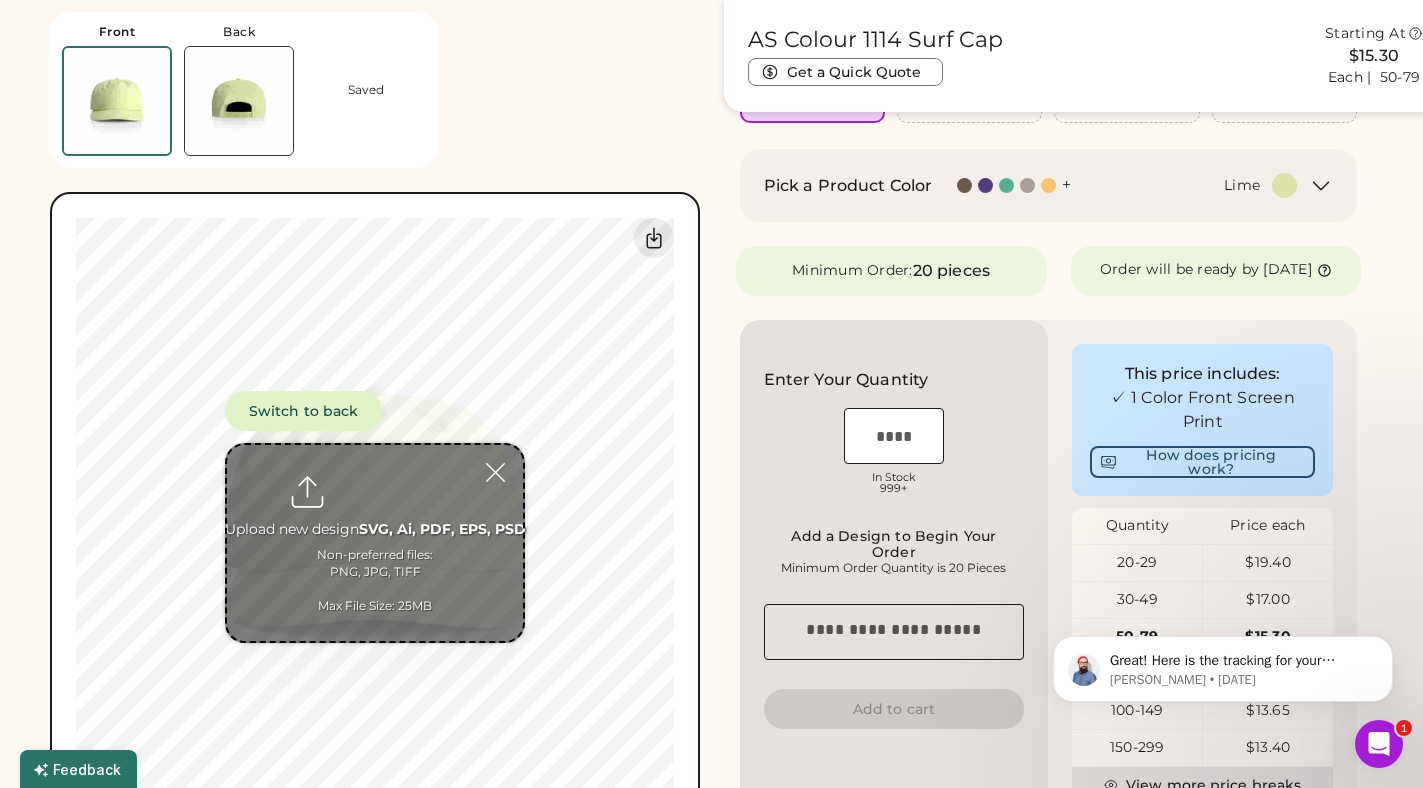scroll, scrollTop: 75, scrollLeft: 0, axis: vertical 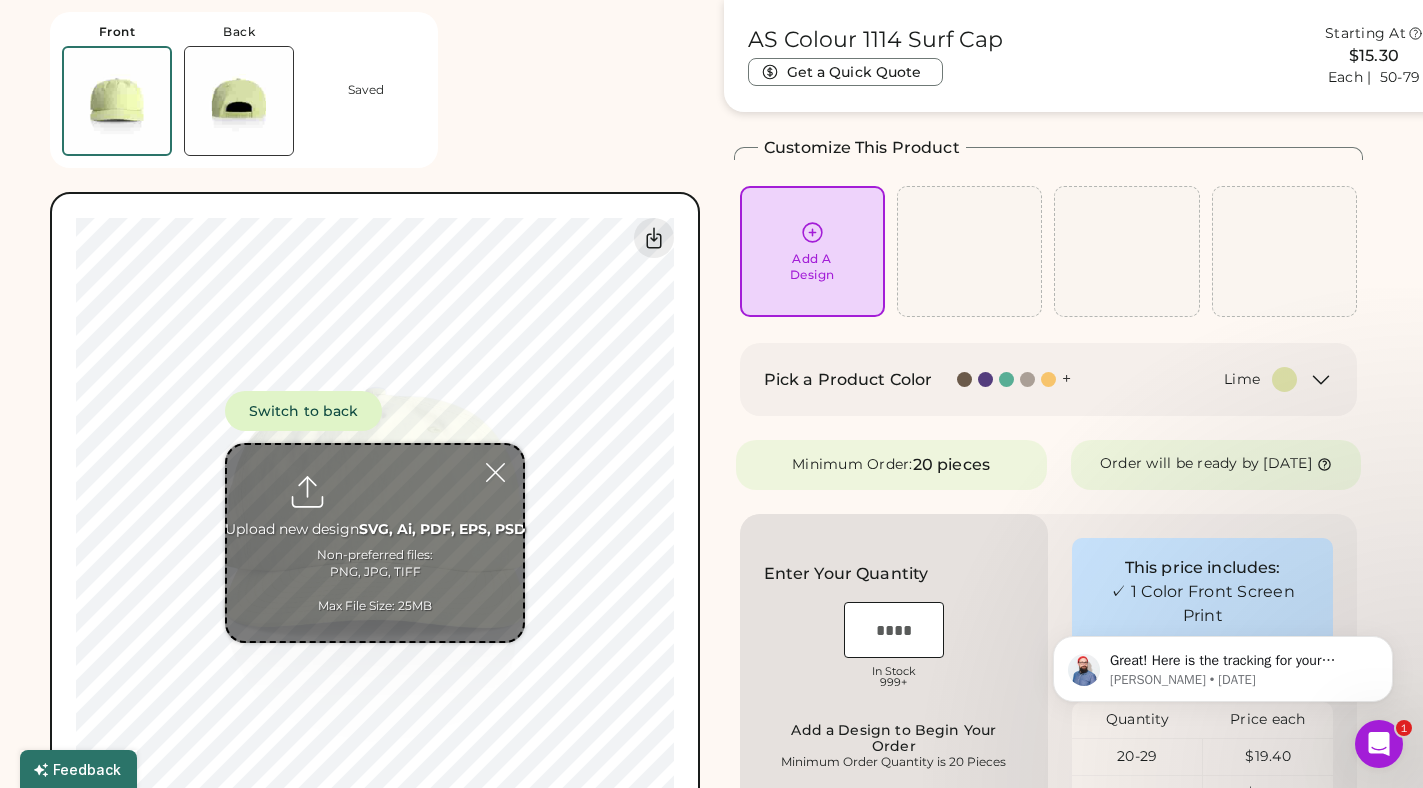 click on "Add A
Design" at bounding box center (812, 251) 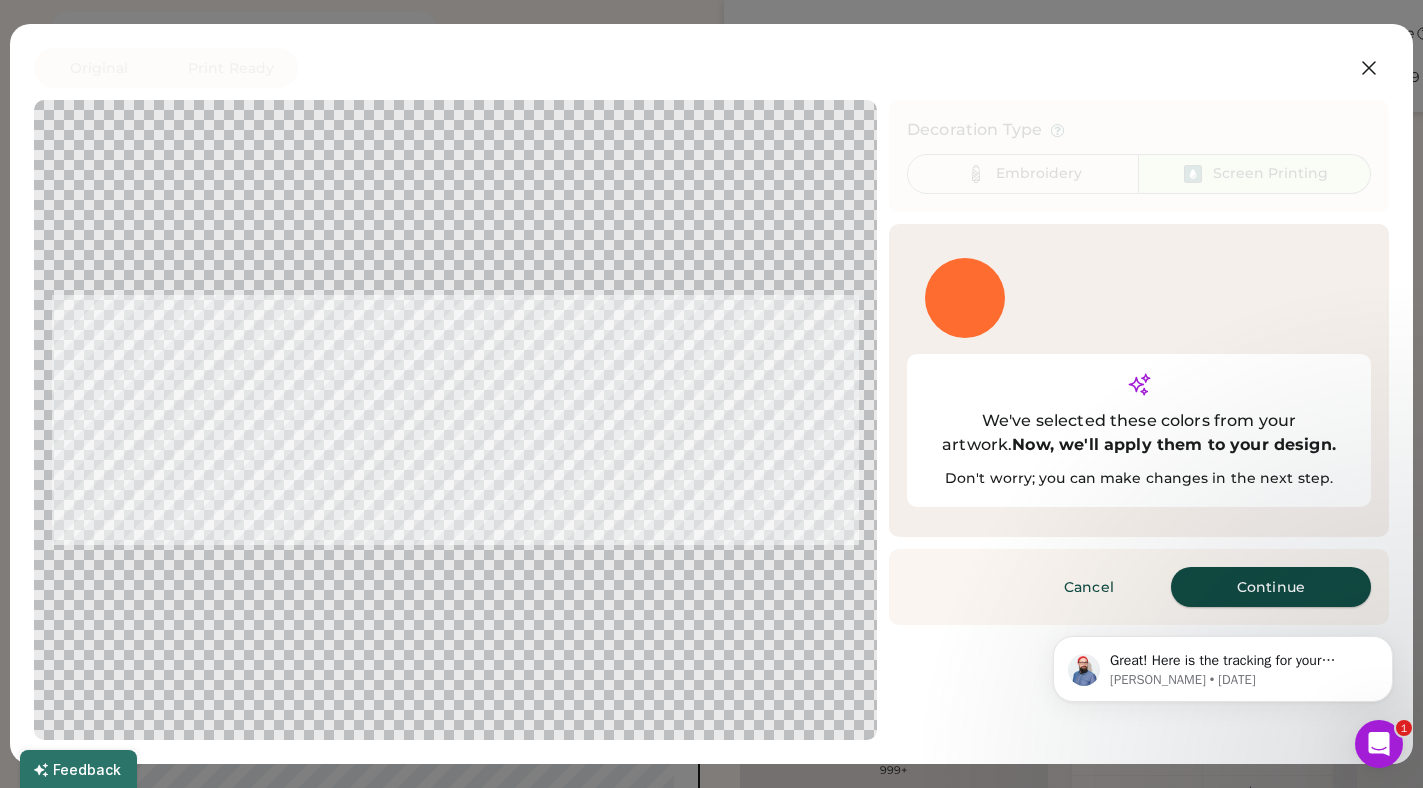 click on "Continue" at bounding box center [1271, 587] 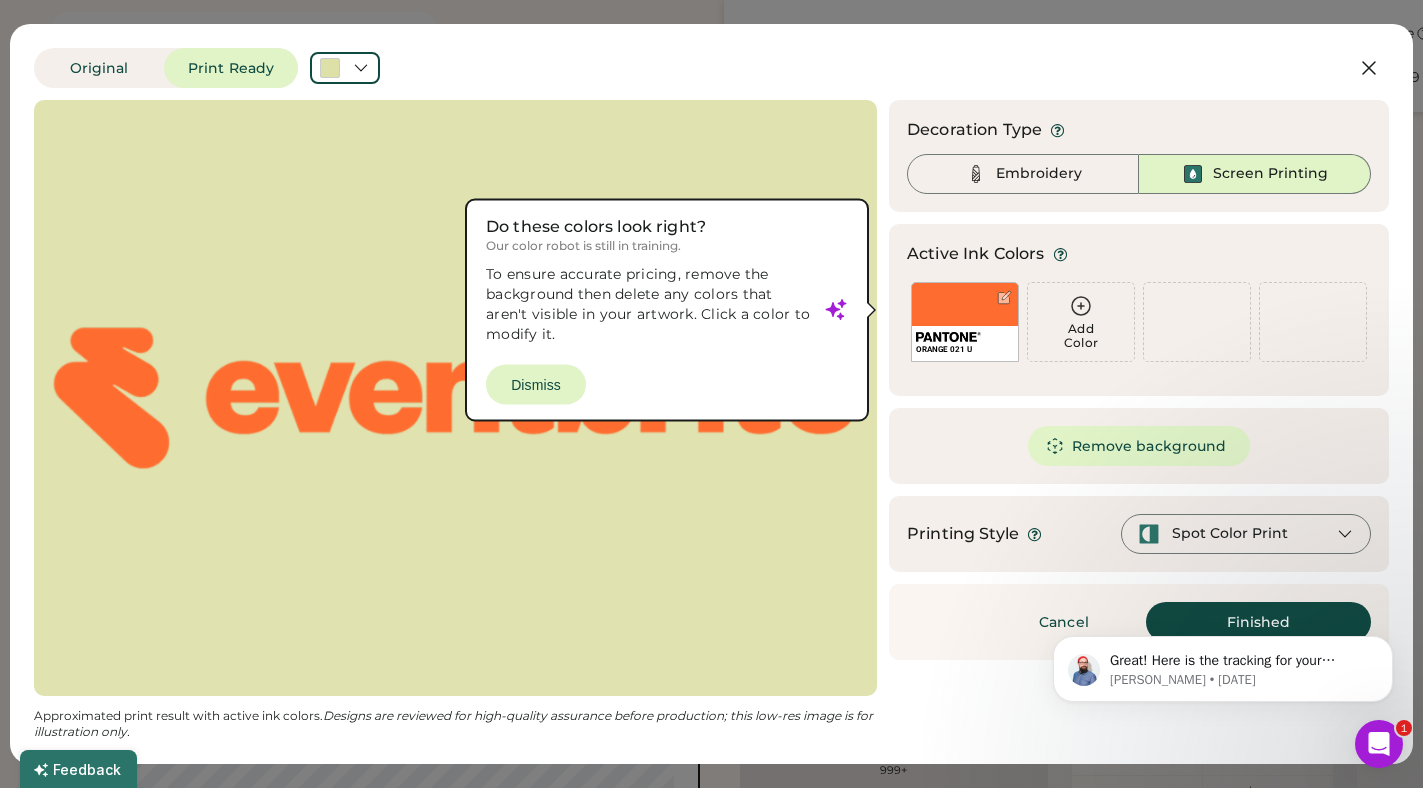 click at bounding box center (455, 398) 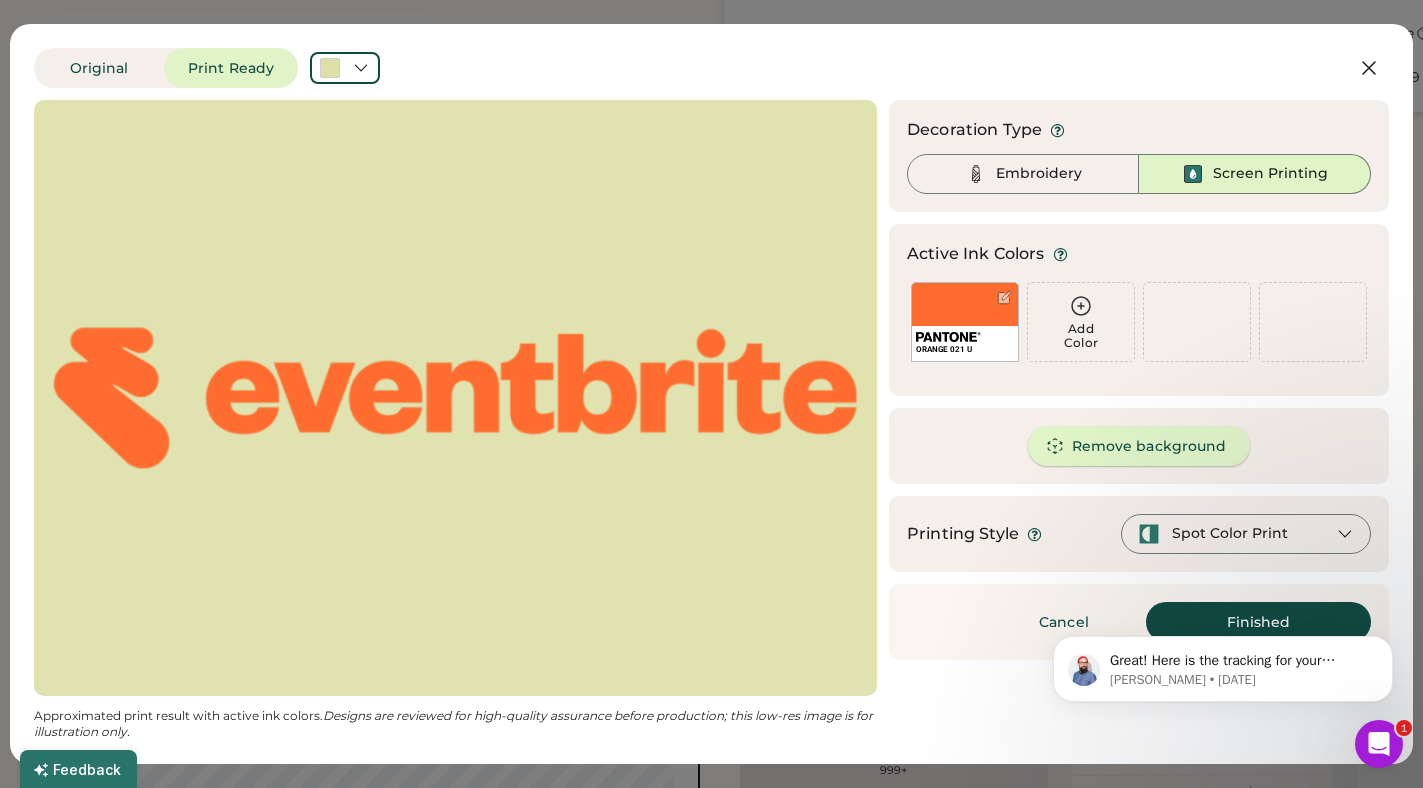 click on "Great! Here is the tracking for your samples: [URL][DOMAIN_NAME] Let me know if there is anything else I can do for you. [PERSON_NAME] • [DATE]" at bounding box center [1223, 664] 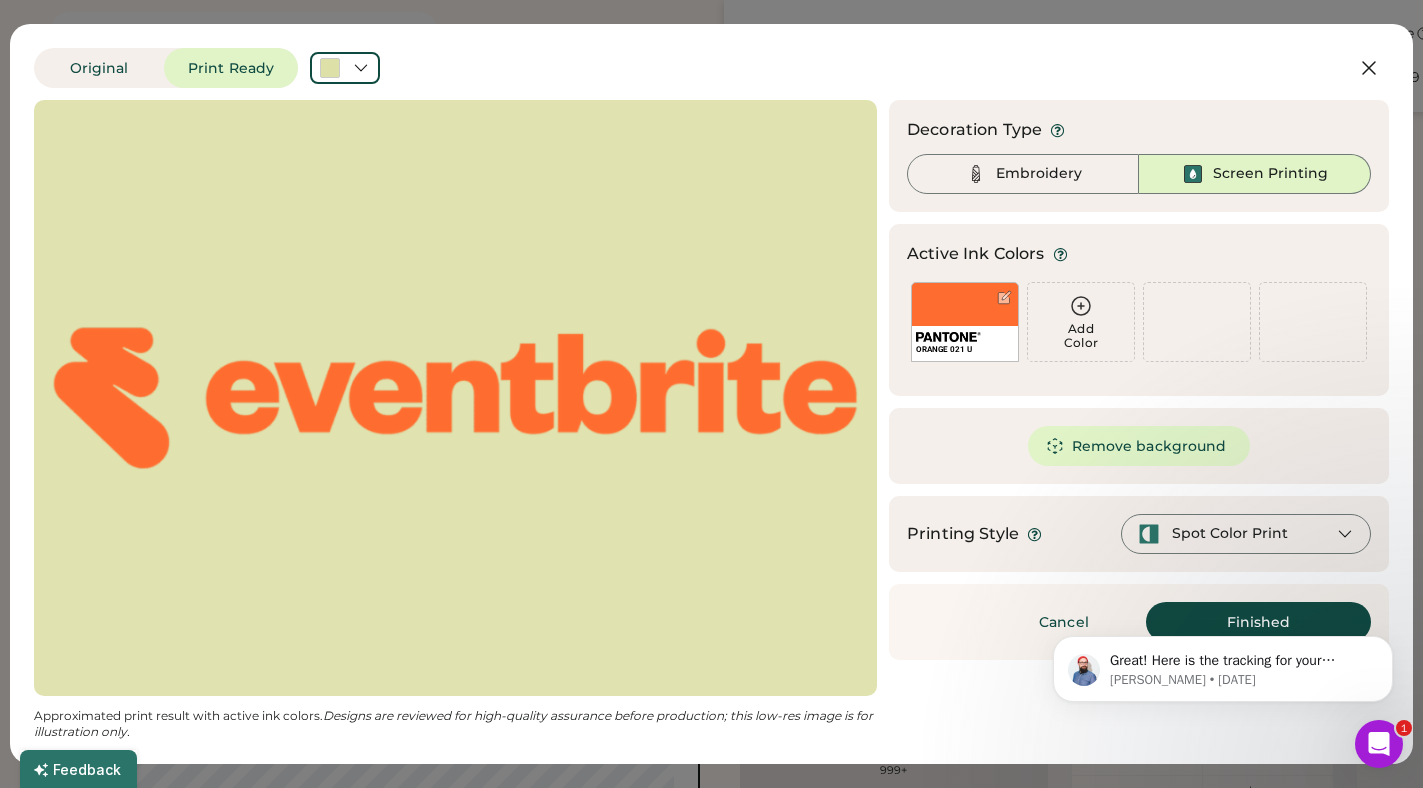 scroll, scrollTop: 0, scrollLeft: 0, axis: both 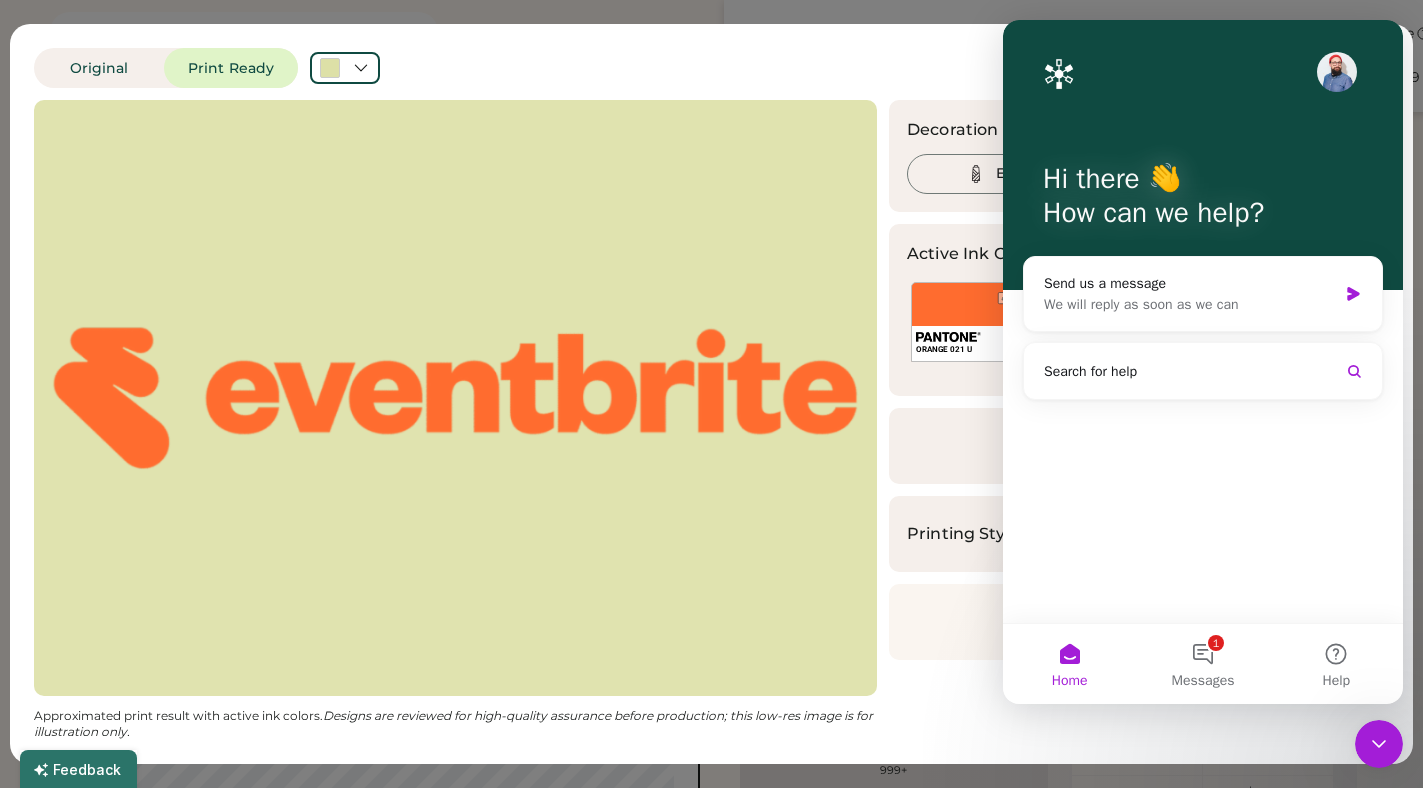 click 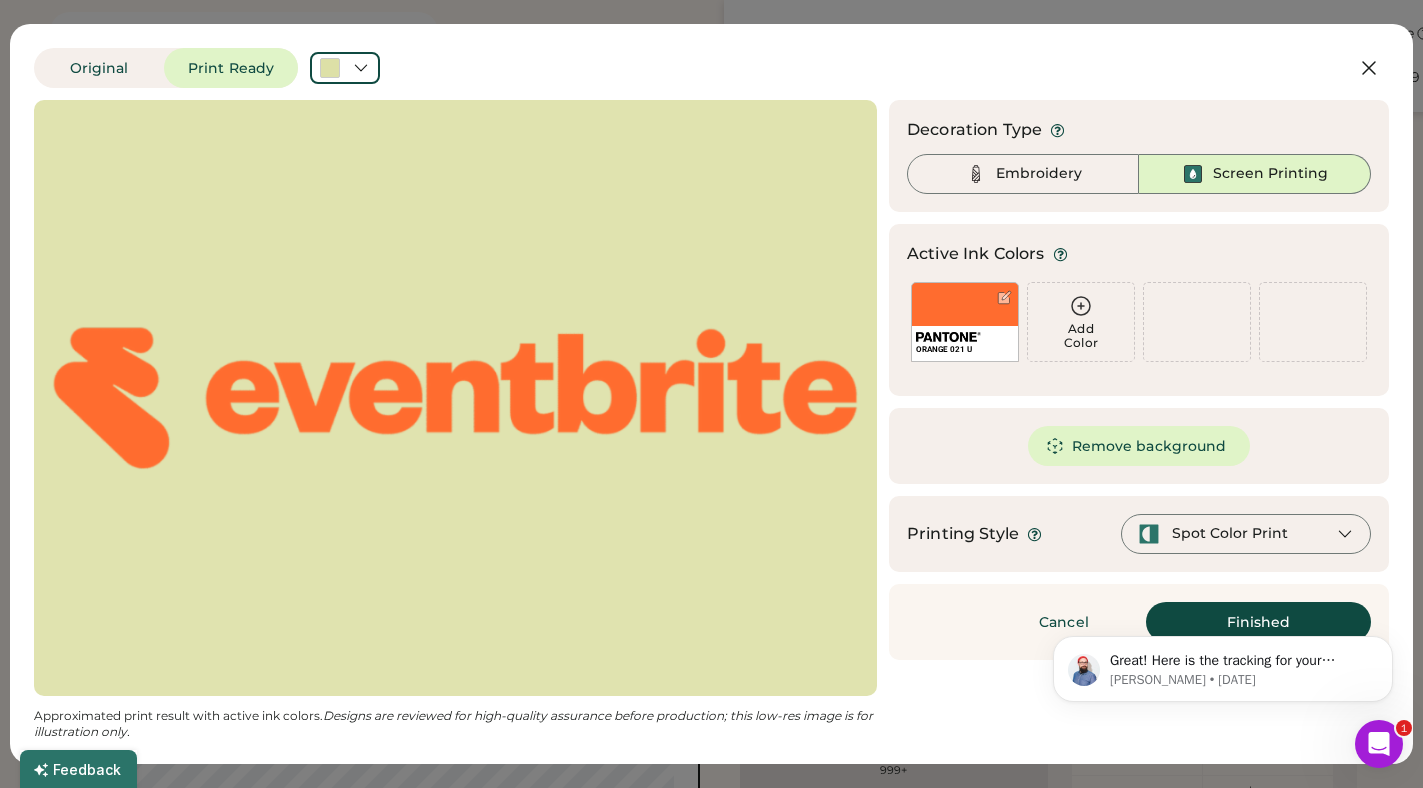 scroll, scrollTop: 0, scrollLeft: 0, axis: both 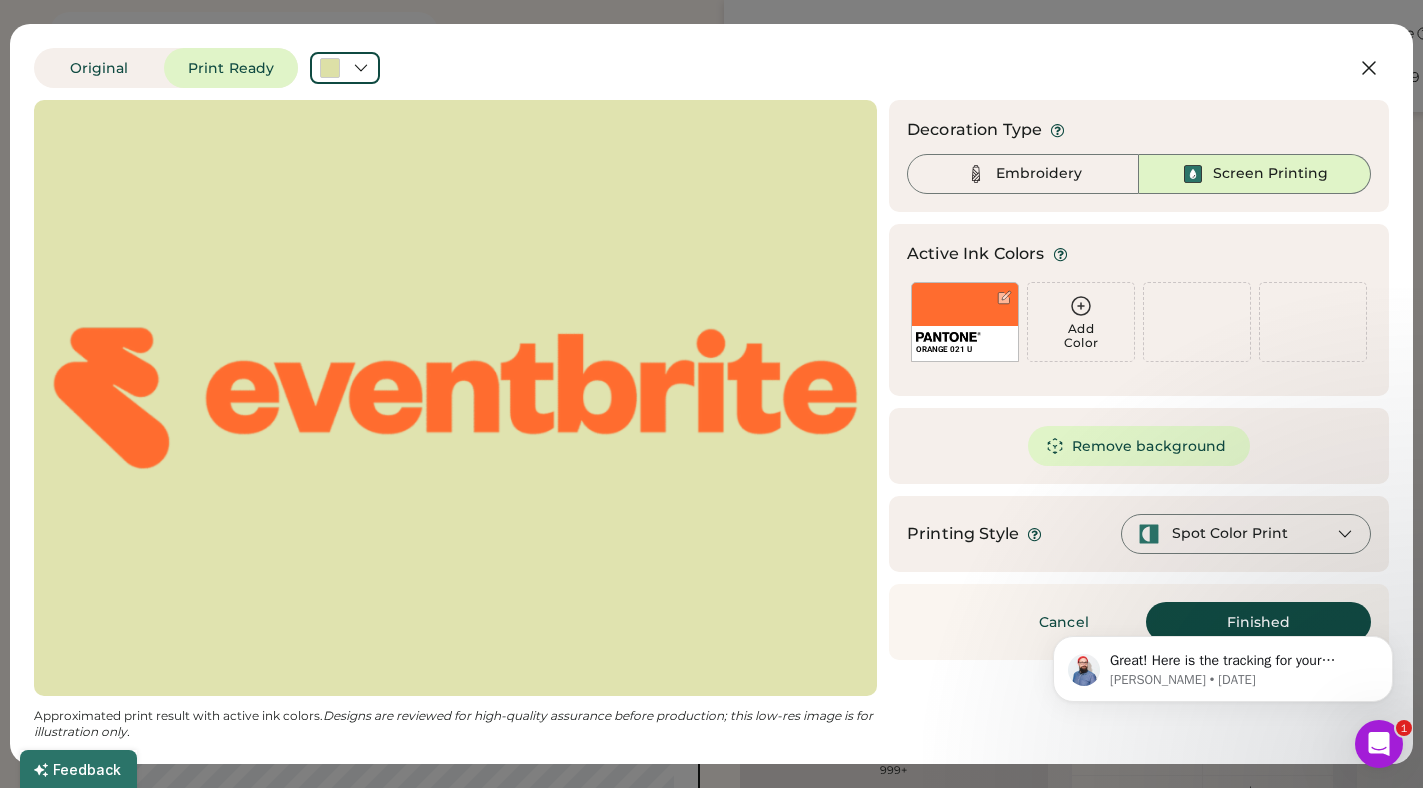 click on "Great! Here is the tracking for your samples: [URL][DOMAIN_NAME] Let me know if there is anything else I can do for you. [PERSON_NAME] • [DATE]" at bounding box center [1223, 577] 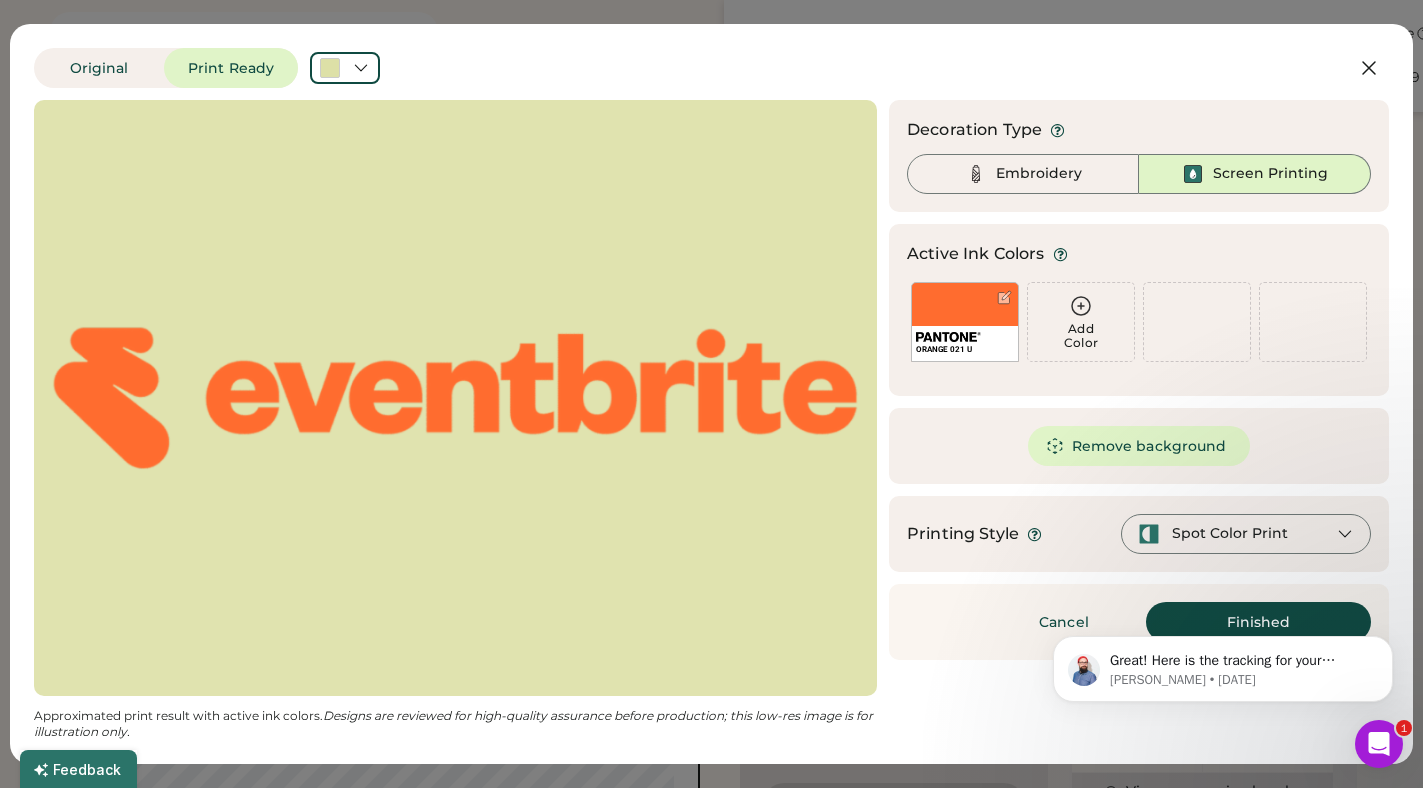 scroll, scrollTop: 93, scrollLeft: 0, axis: vertical 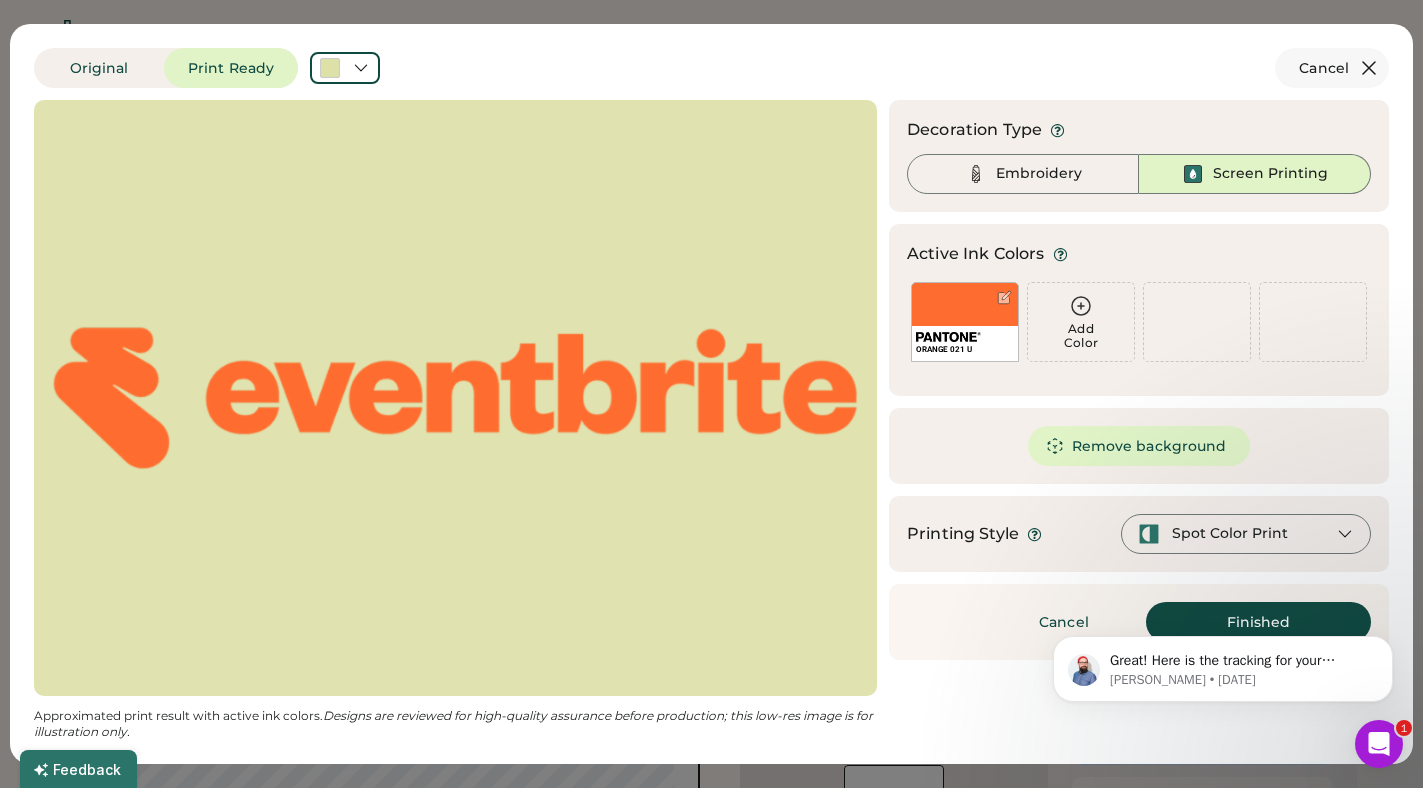 click on "Great! Here is the tracking for your samples: [URL][DOMAIN_NAME] Let me know if there is anything else I can do for you. [PERSON_NAME] • [DATE]" at bounding box center [1223, 664] 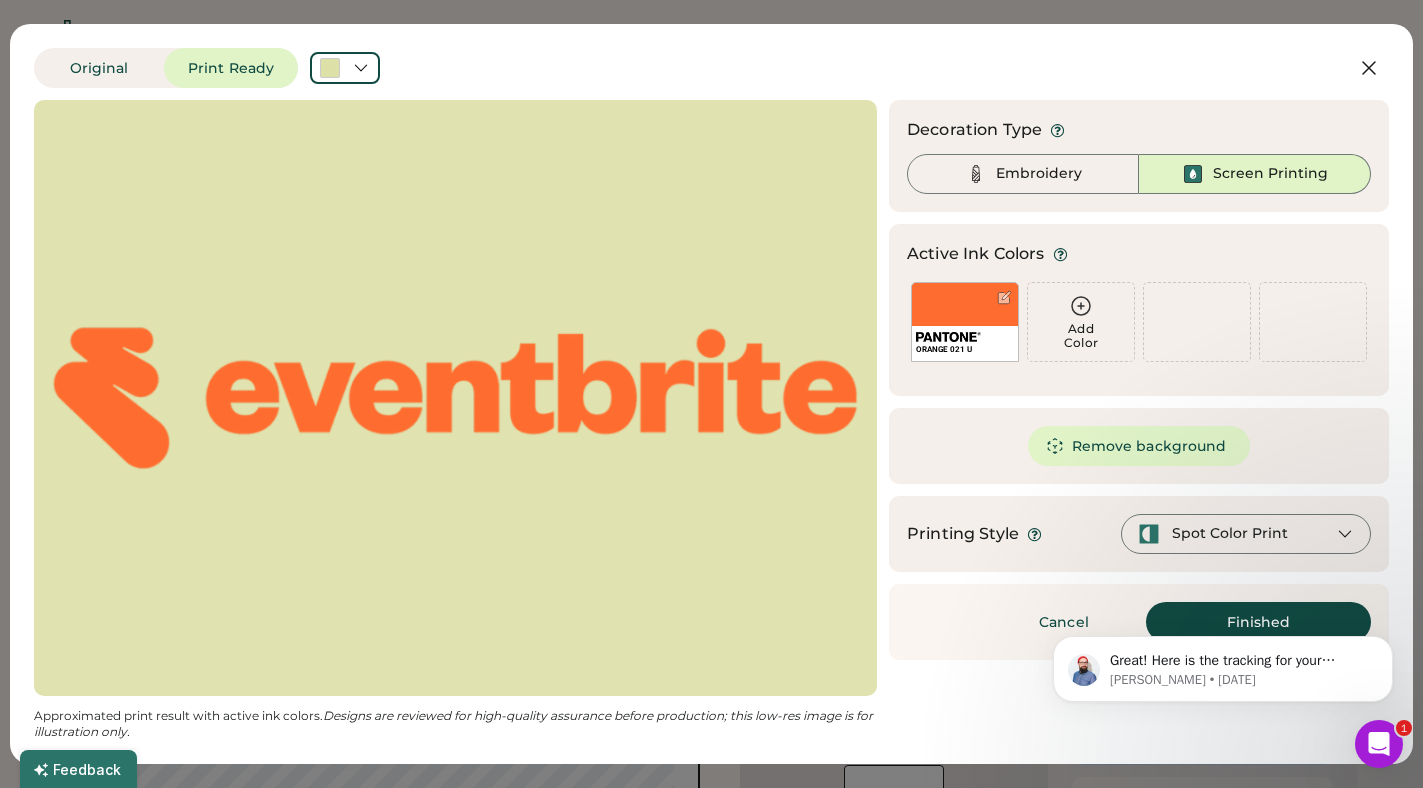 click on "Great! Here is the tracking for your samples: [URL][DOMAIN_NAME] Let me know if there is anything else I can do for you. [PERSON_NAME] • [DATE]" at bounding box center [1223, 664] 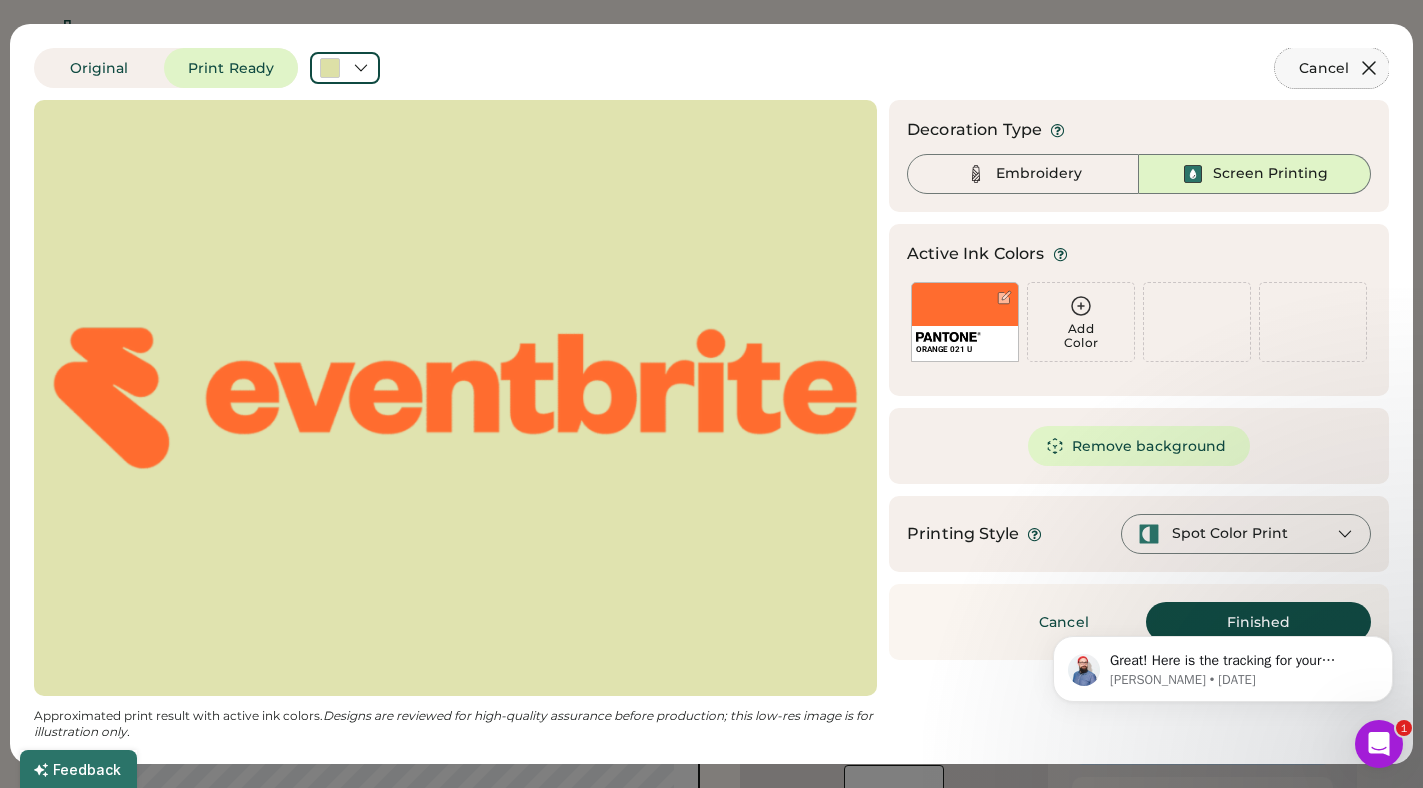 click 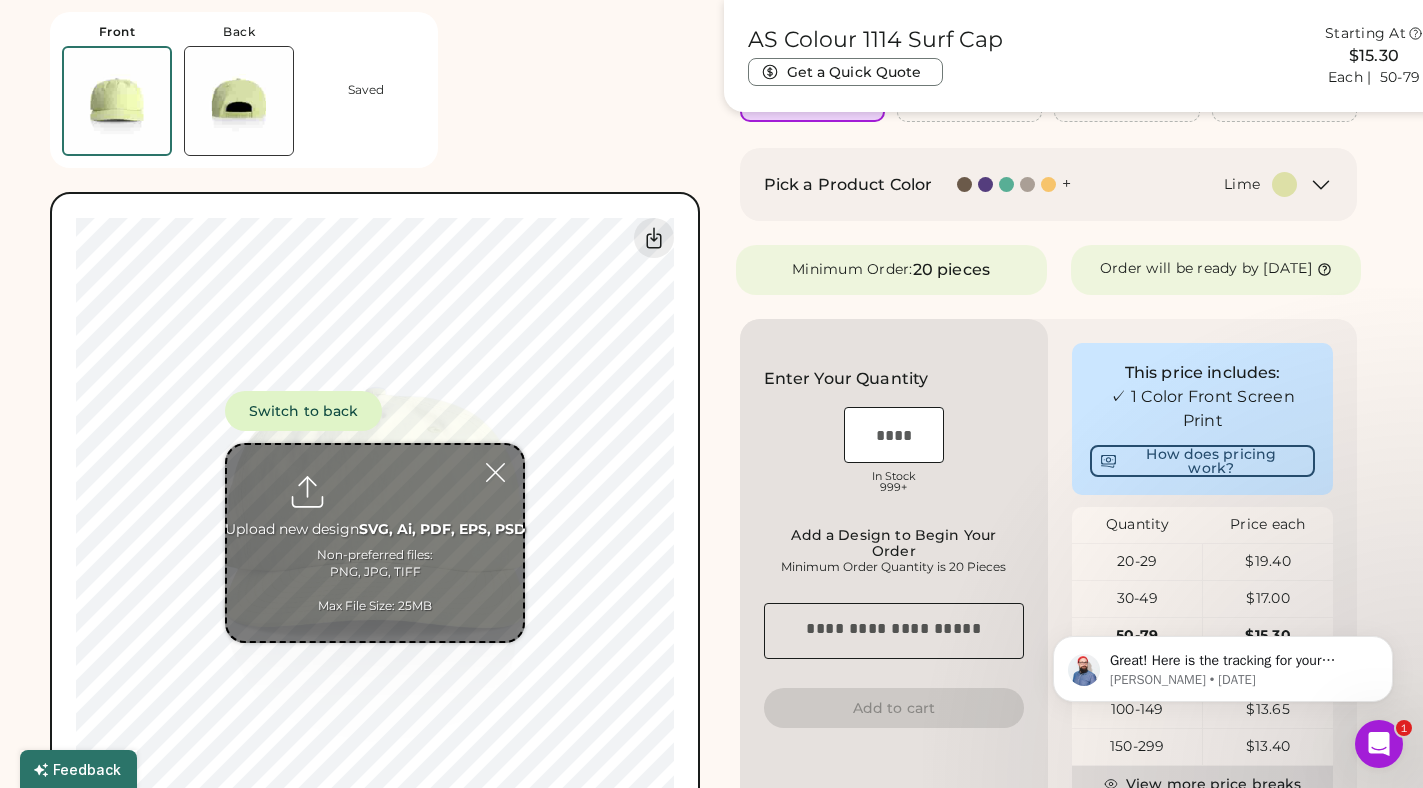scroll, scrollTop: 269, scrollLeft: 0, axis: vertical 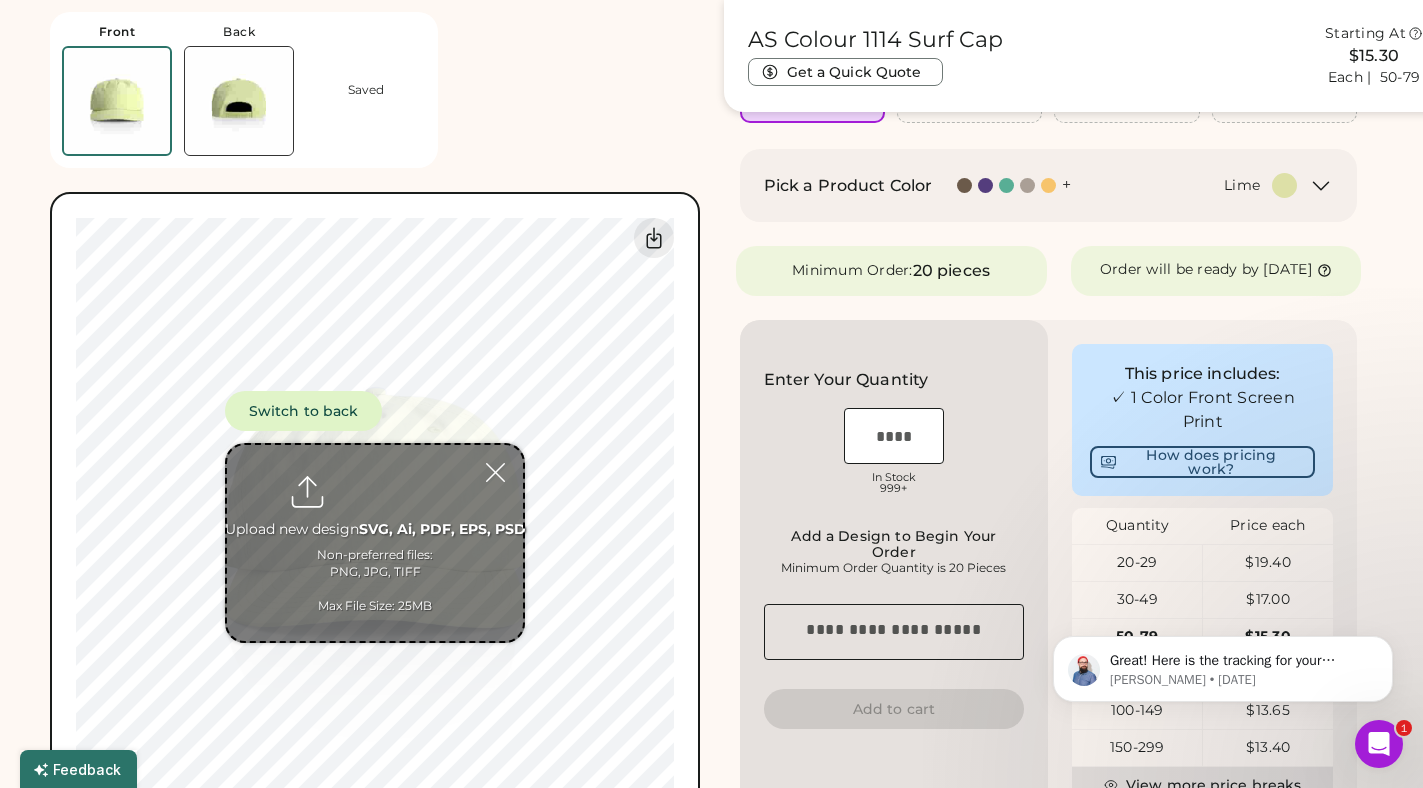 click at bounding box center [375, 543] 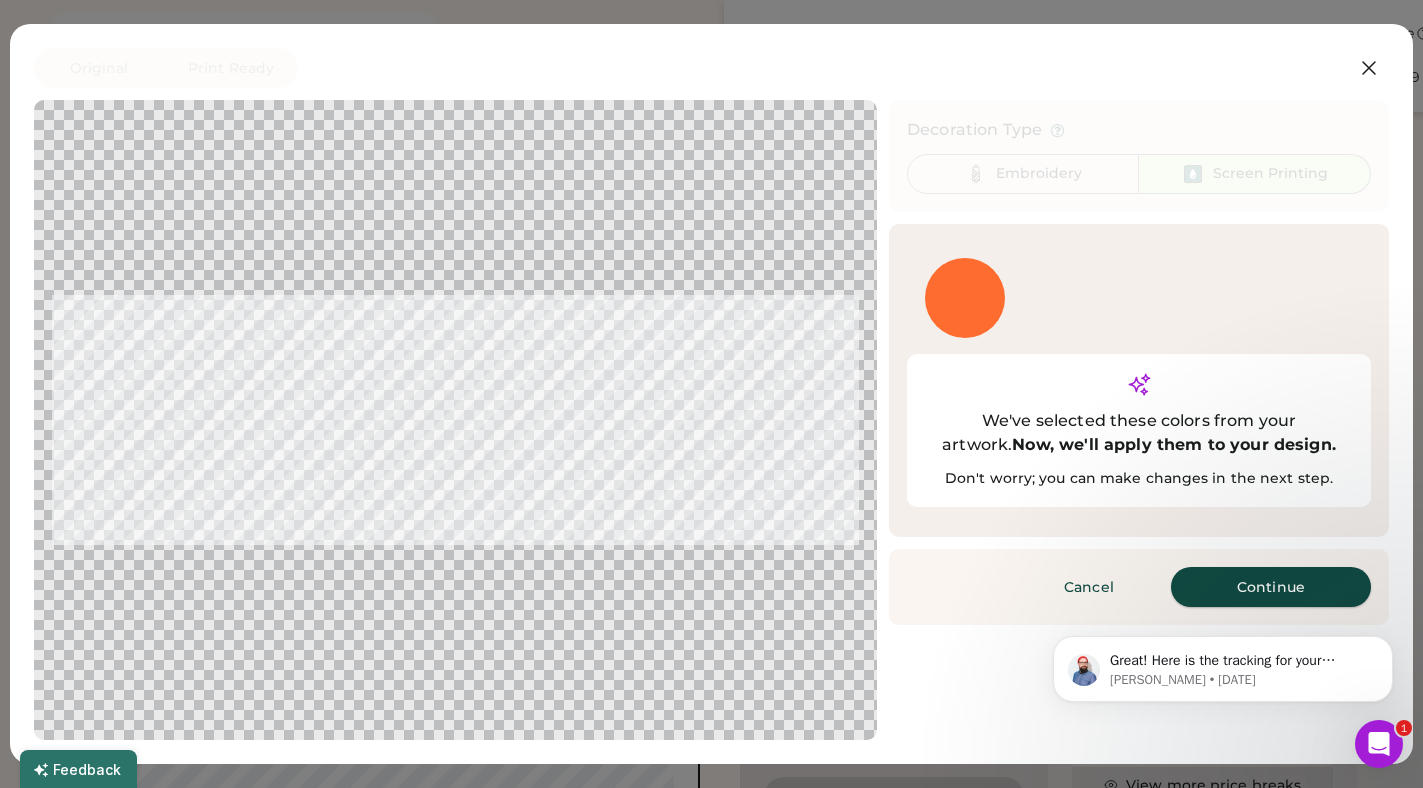 click on "Continue" at bounding box center (1271, 587) 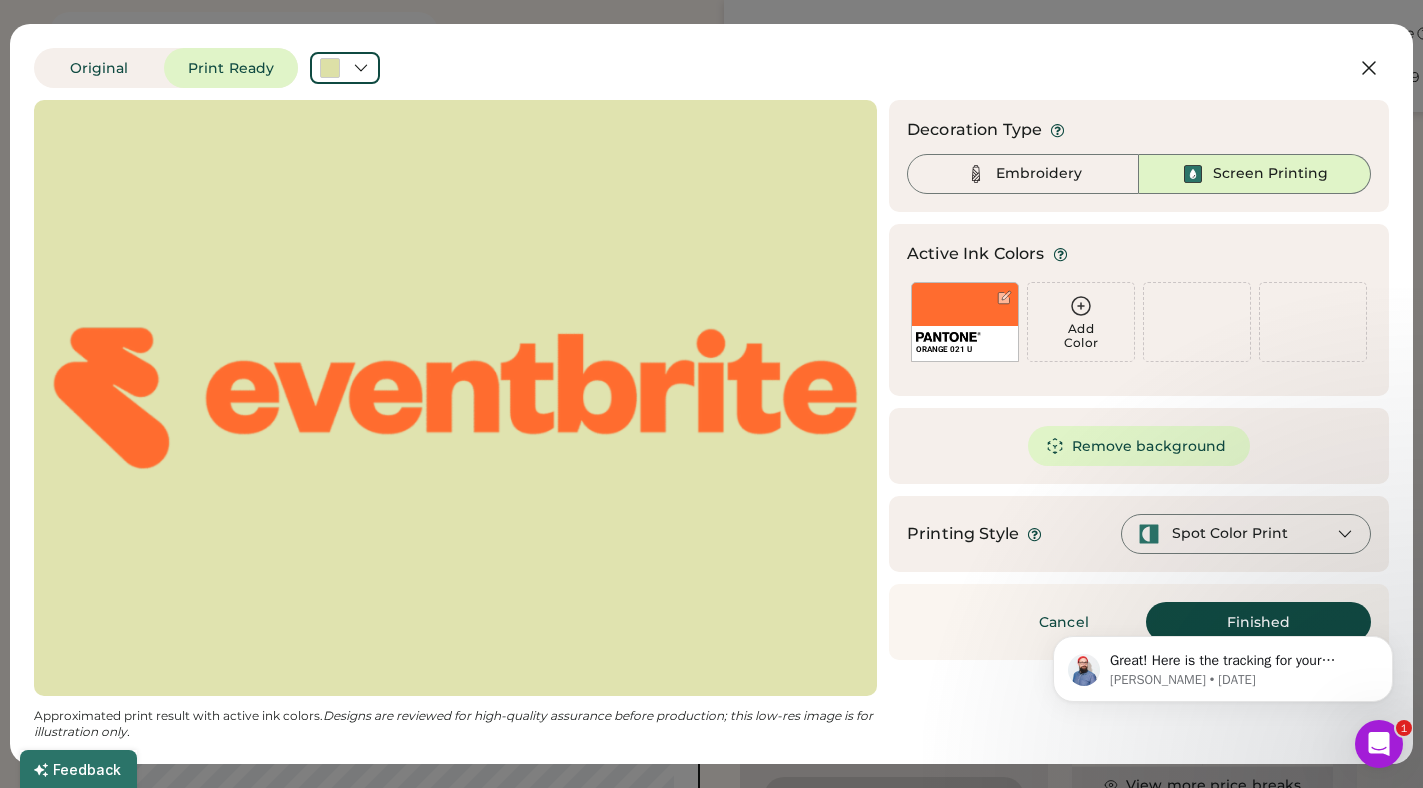 click on "Great! Here is the tracking for your samples: [URL][DOMAIN_NAME] Let me know if there is anything else I can do for you. [PERSON_NAME] • [DATE]" at bounding box center [1223, 664] 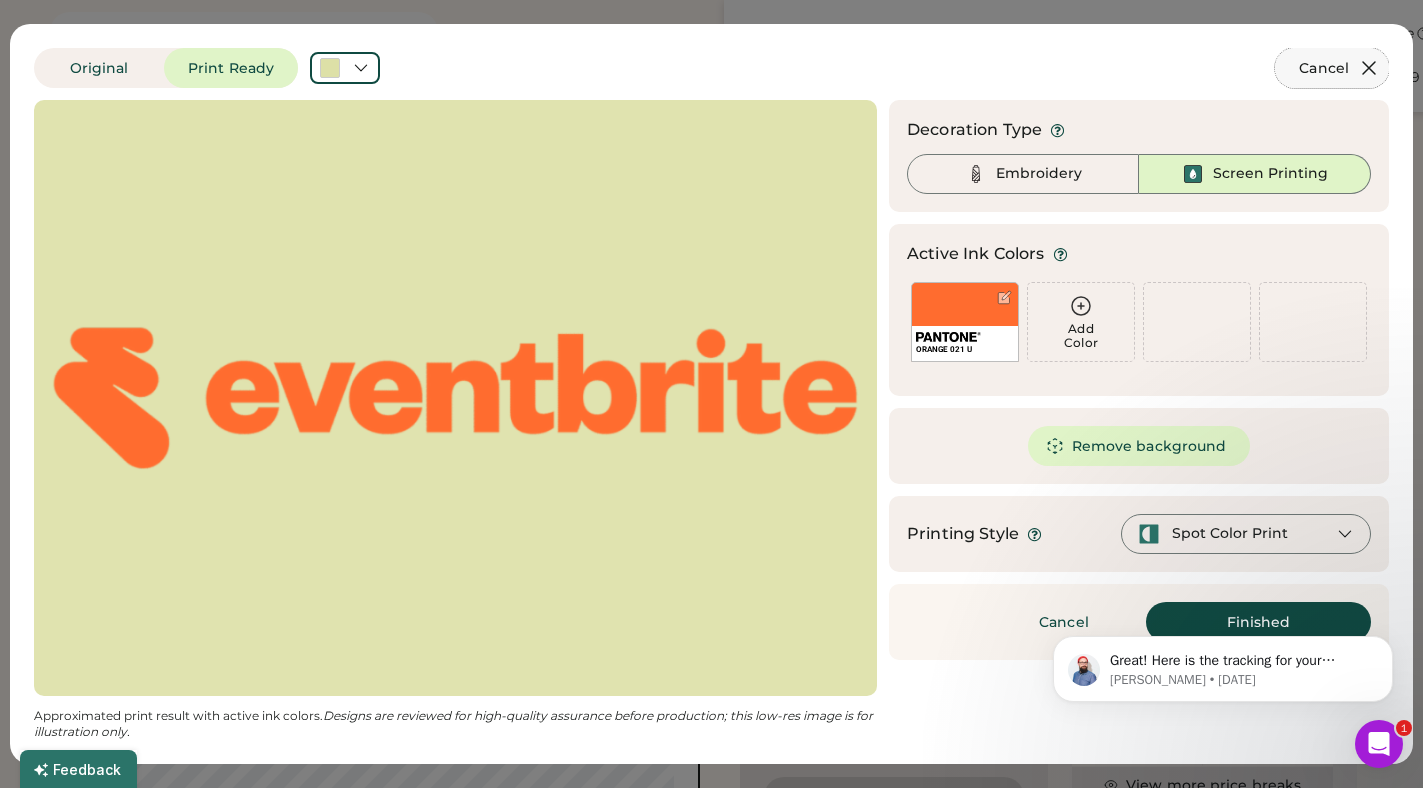 click 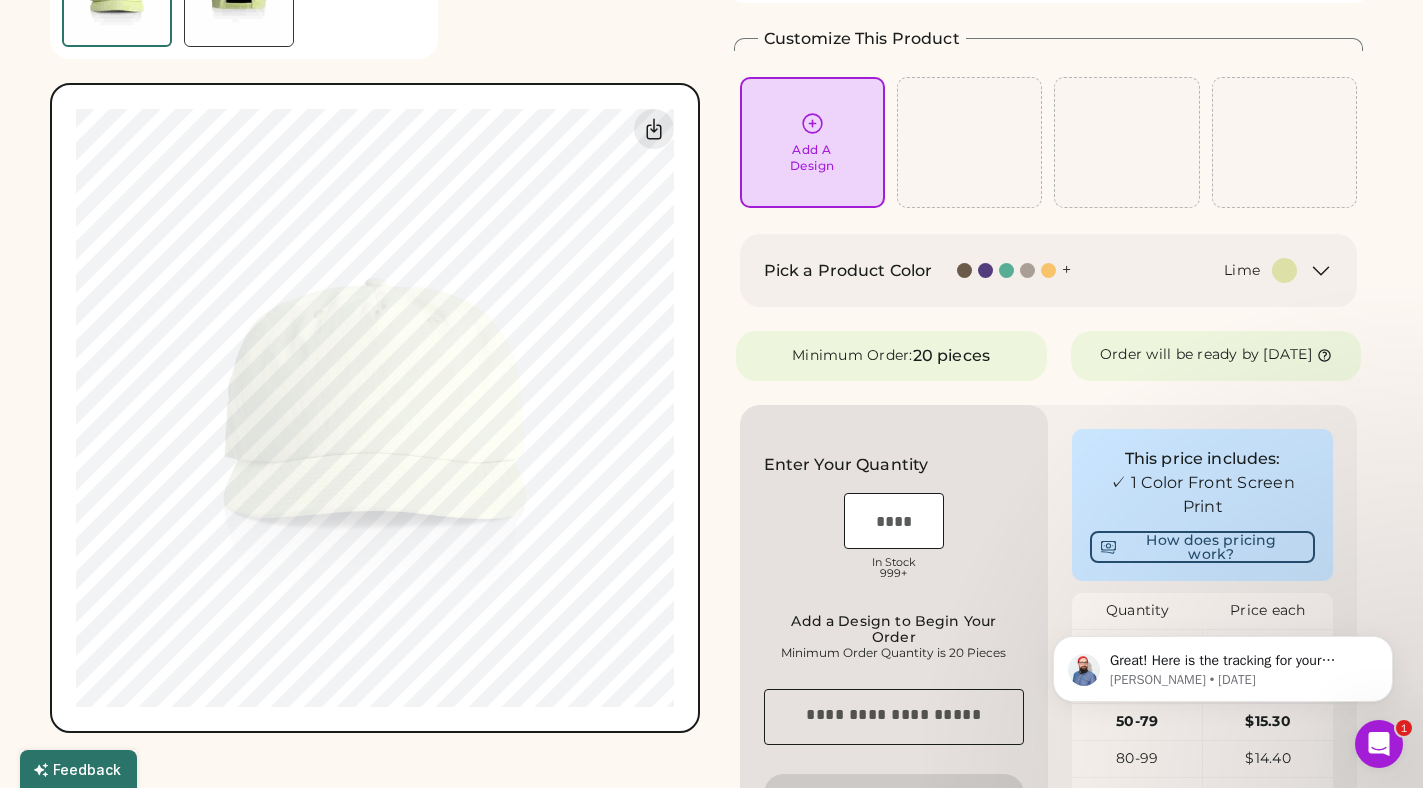 scroll, scrollTop: 0, scrollLeft: 0, axis: both 